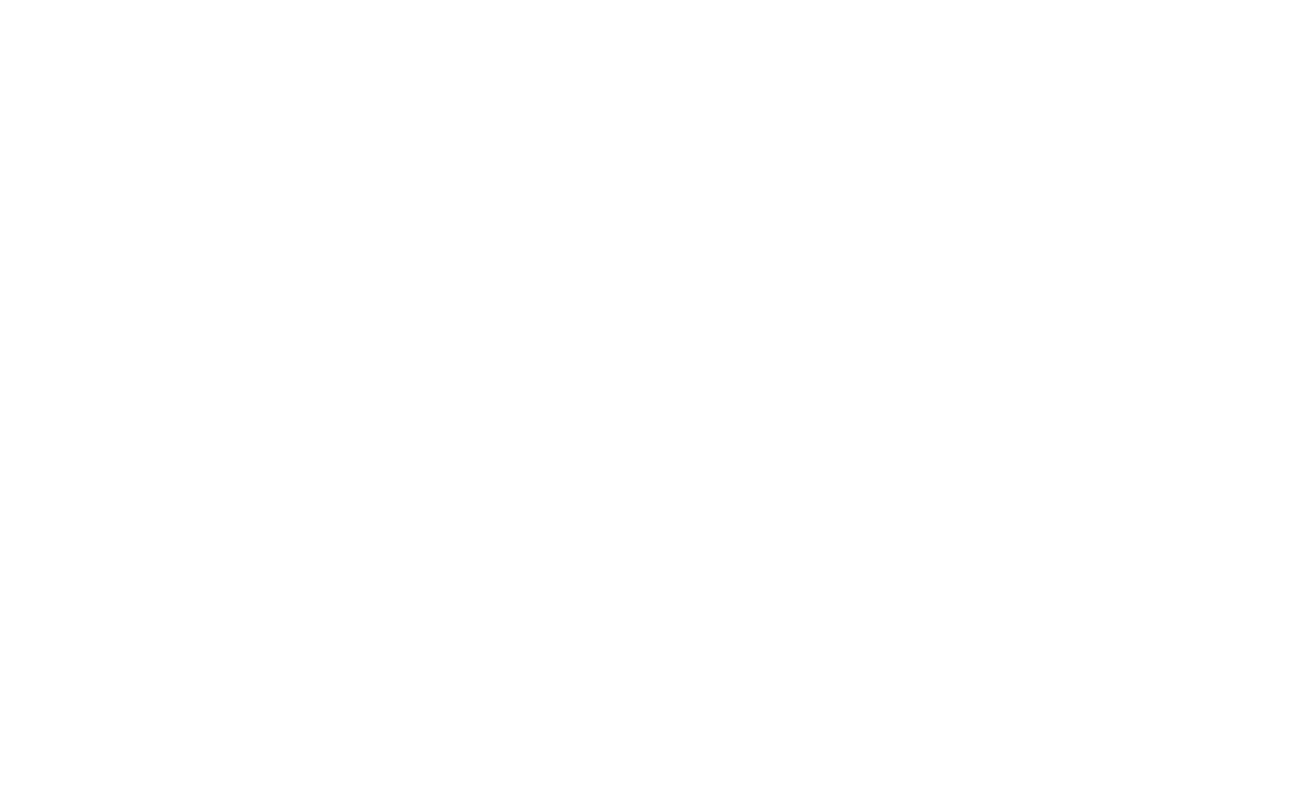 scroll, scrollTop: 0, scrollLeft: 0, axis: both 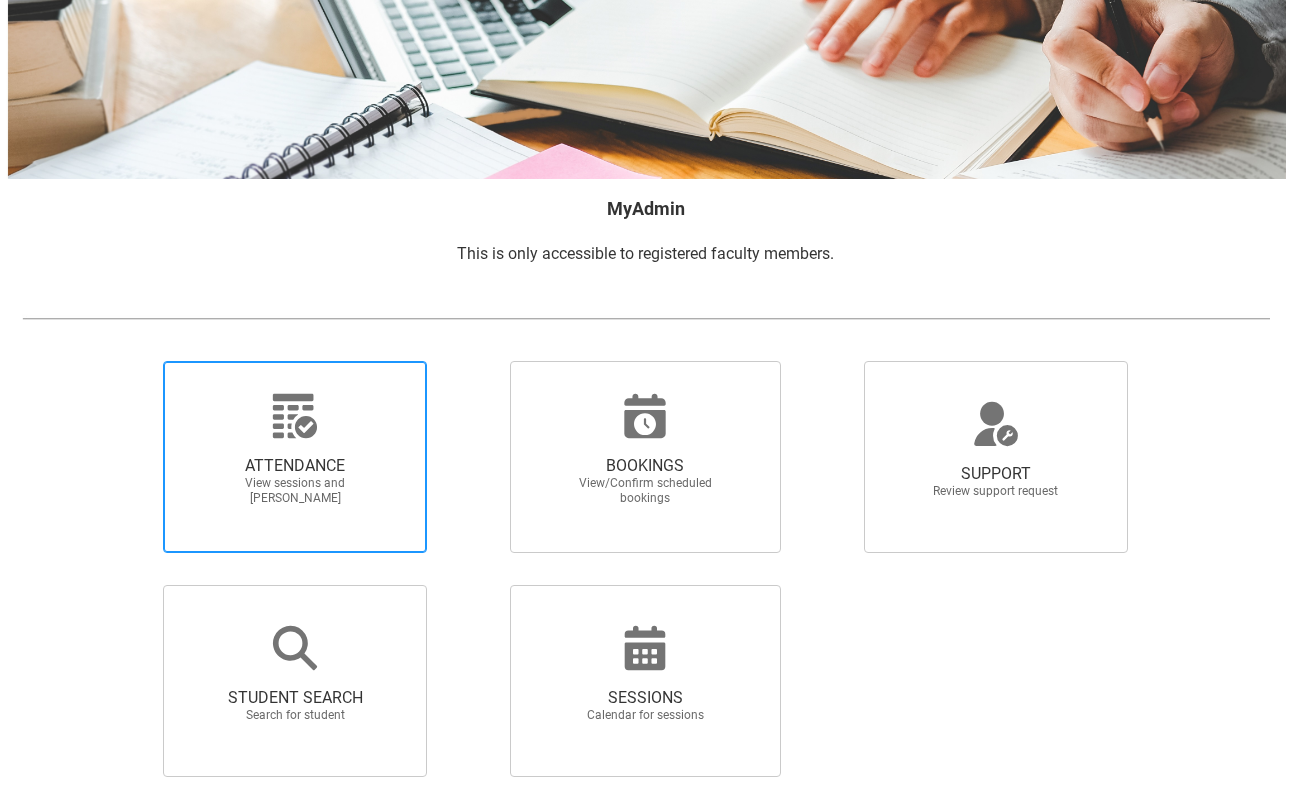 click on "ATTENDANCE View sessions and [PERSON_NAME]" at bounding box center [295, 457] 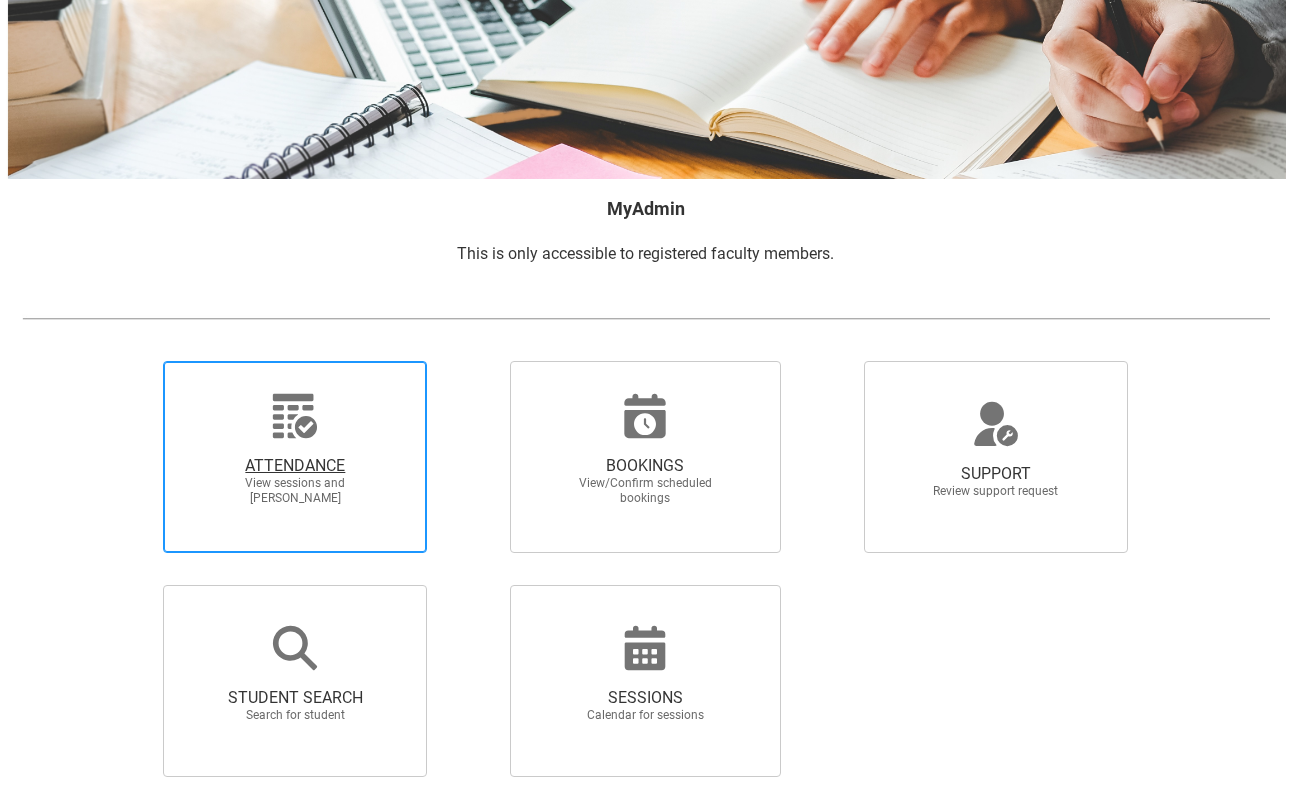 radio on "true" 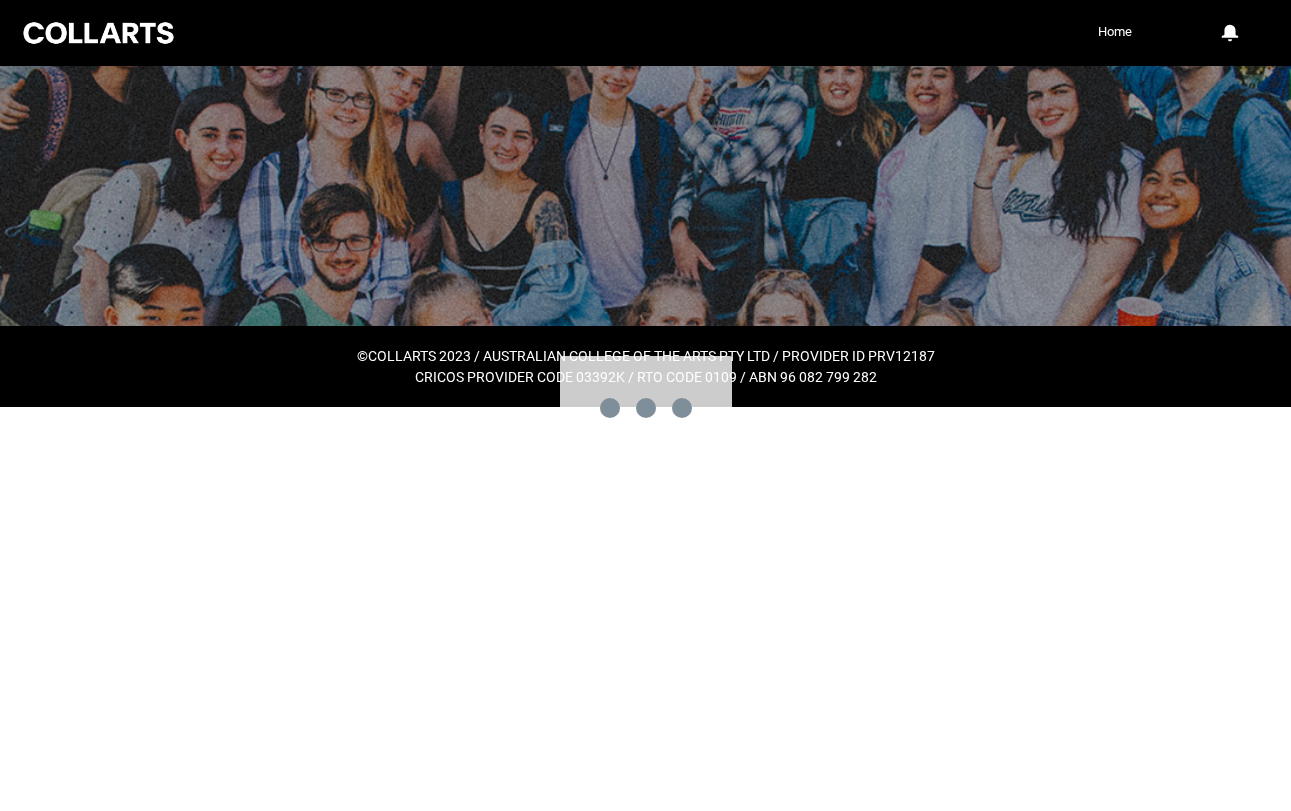 scroll, scrollTop: 0, scrollLeft: 0, axis: both 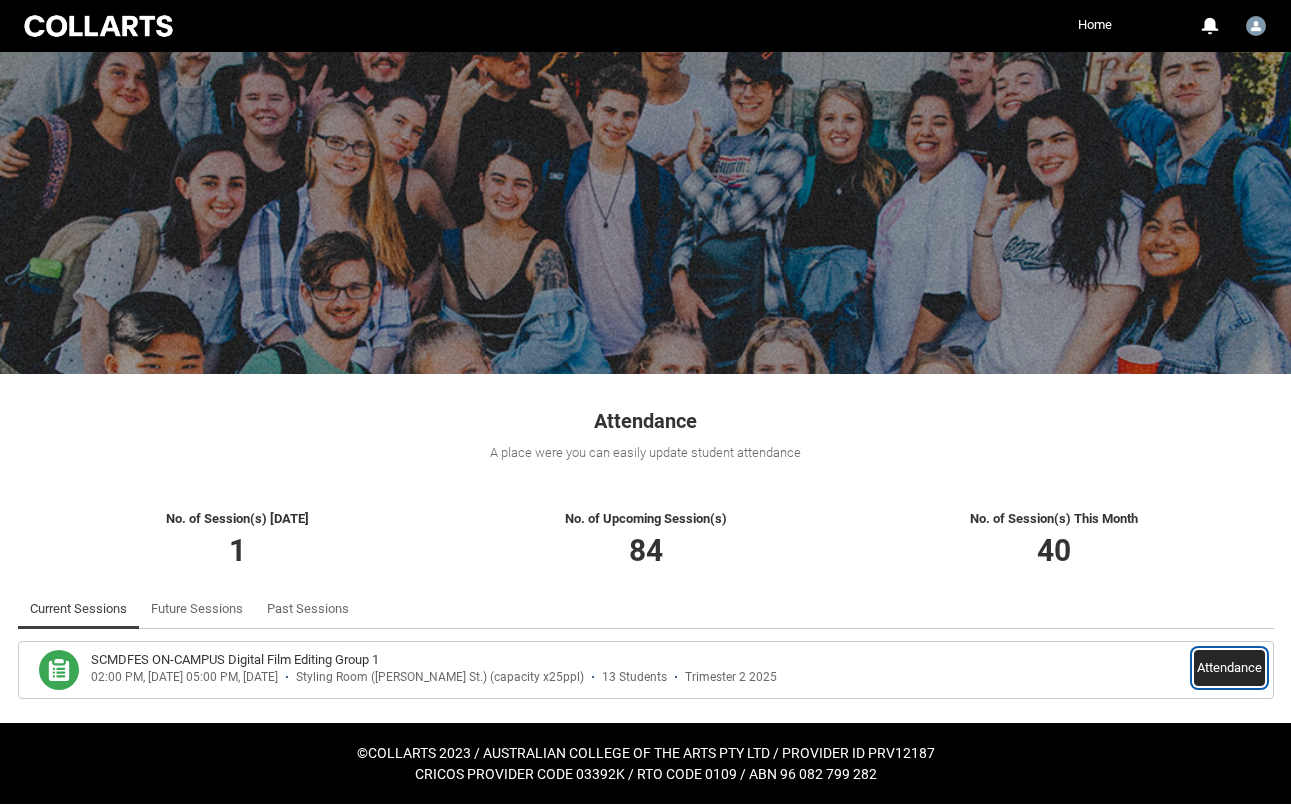 click on "Attendance" at bounding box center (1229, 668) 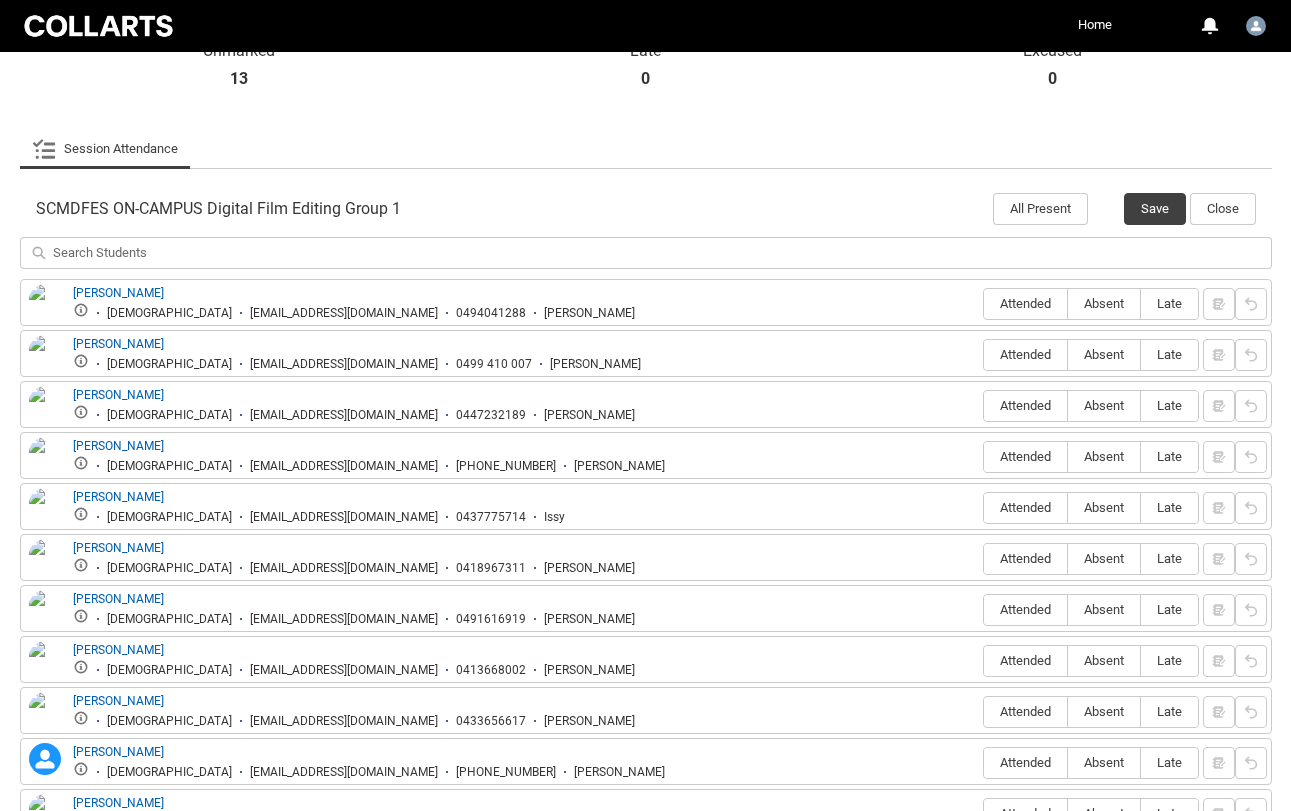 scroll, scrollTop: 550, scrollLeft: 0, axis: vertical 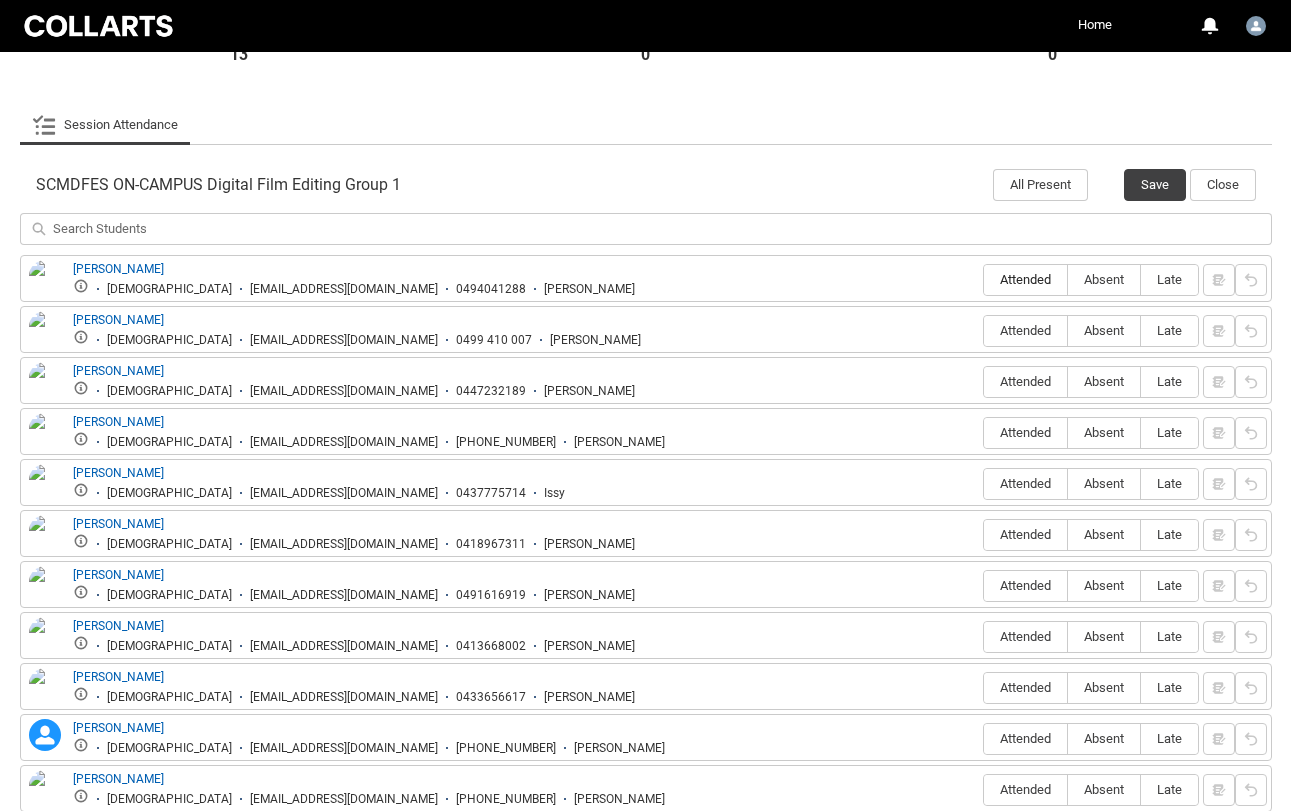 click on "Attended" at bounding box center [1025, 279] 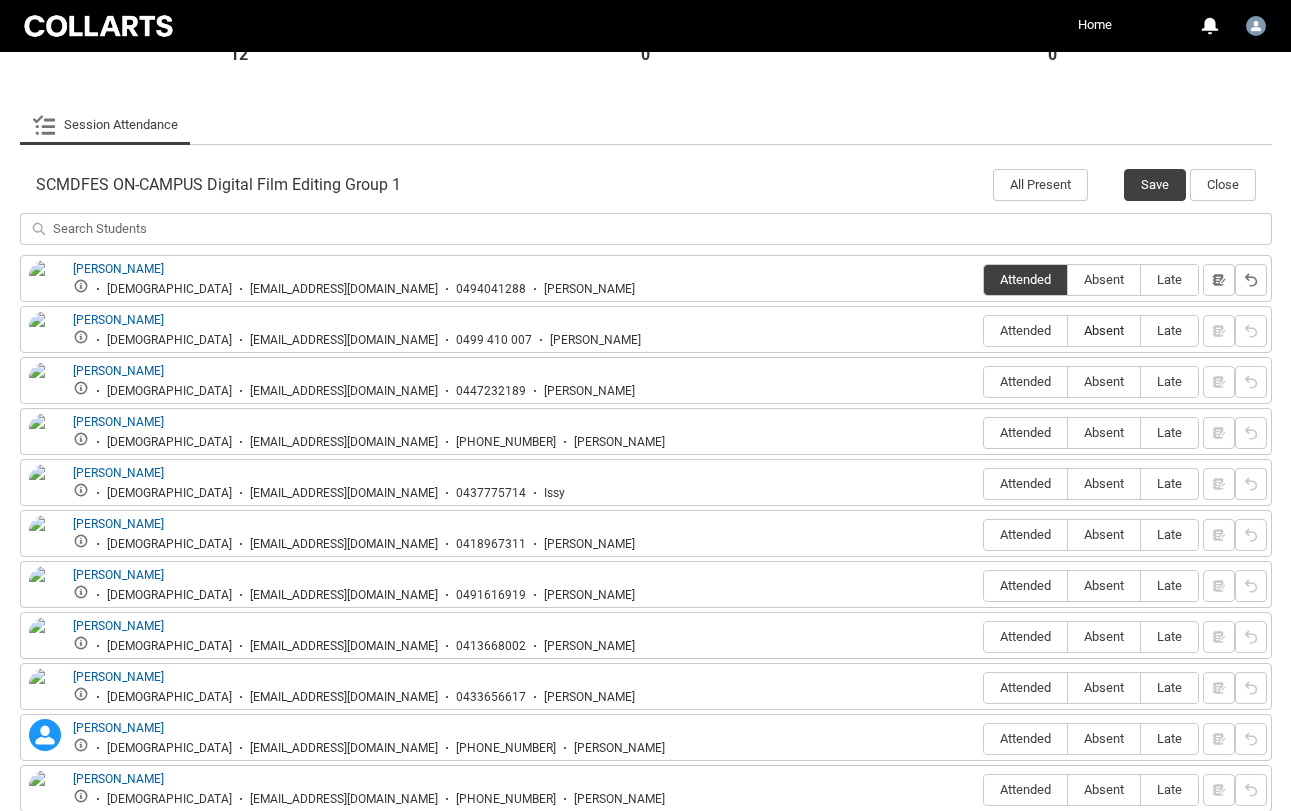 click on "Absent" at bounding box center [1104, 331] 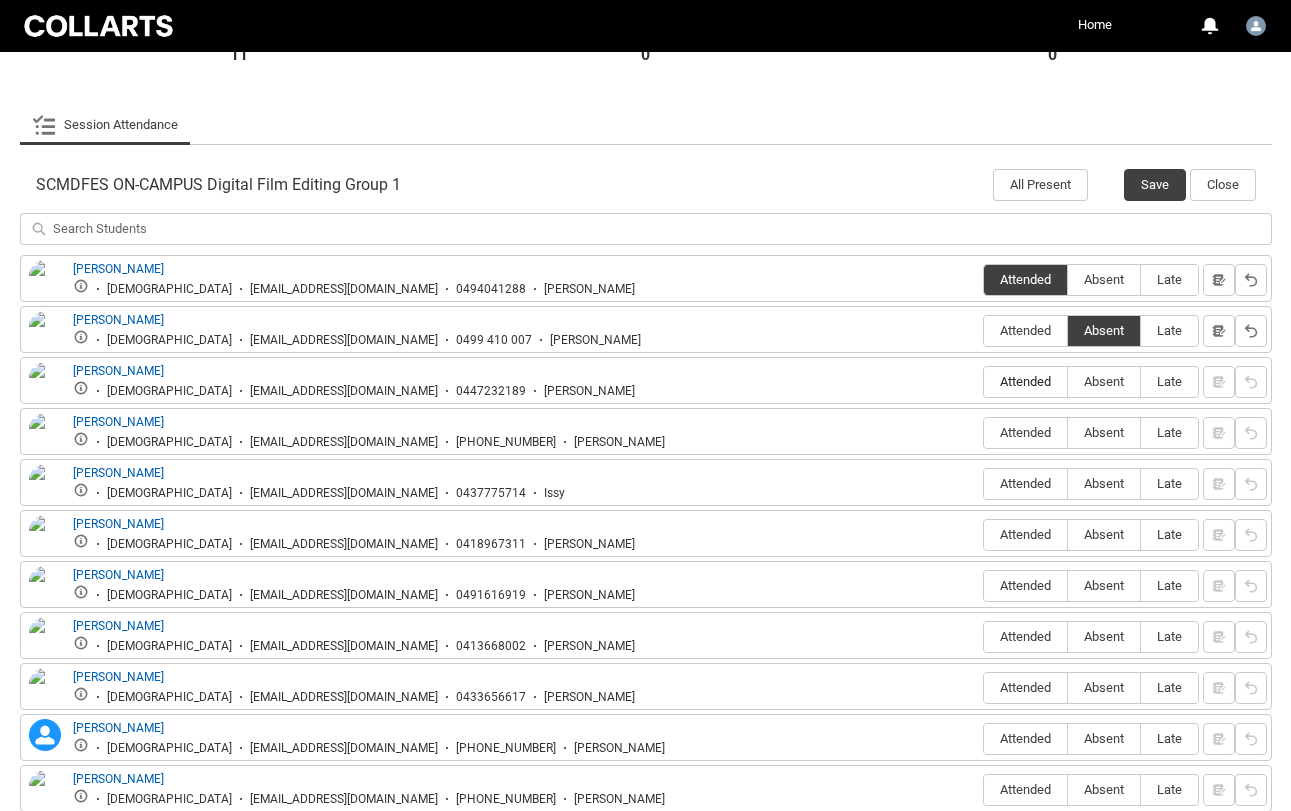 click on "Attended" at bounding box center (1025, 381) 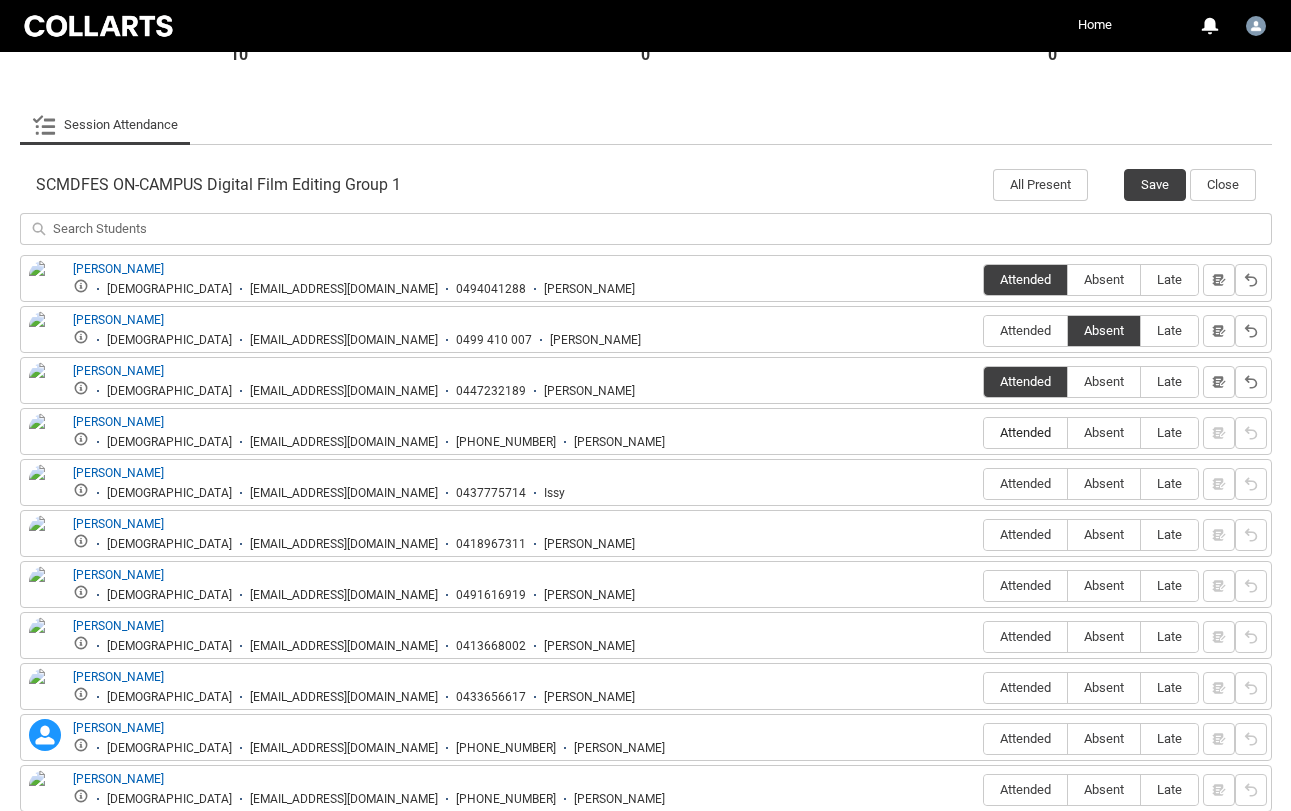click on "Attended" at bounding box center [1025, 432] 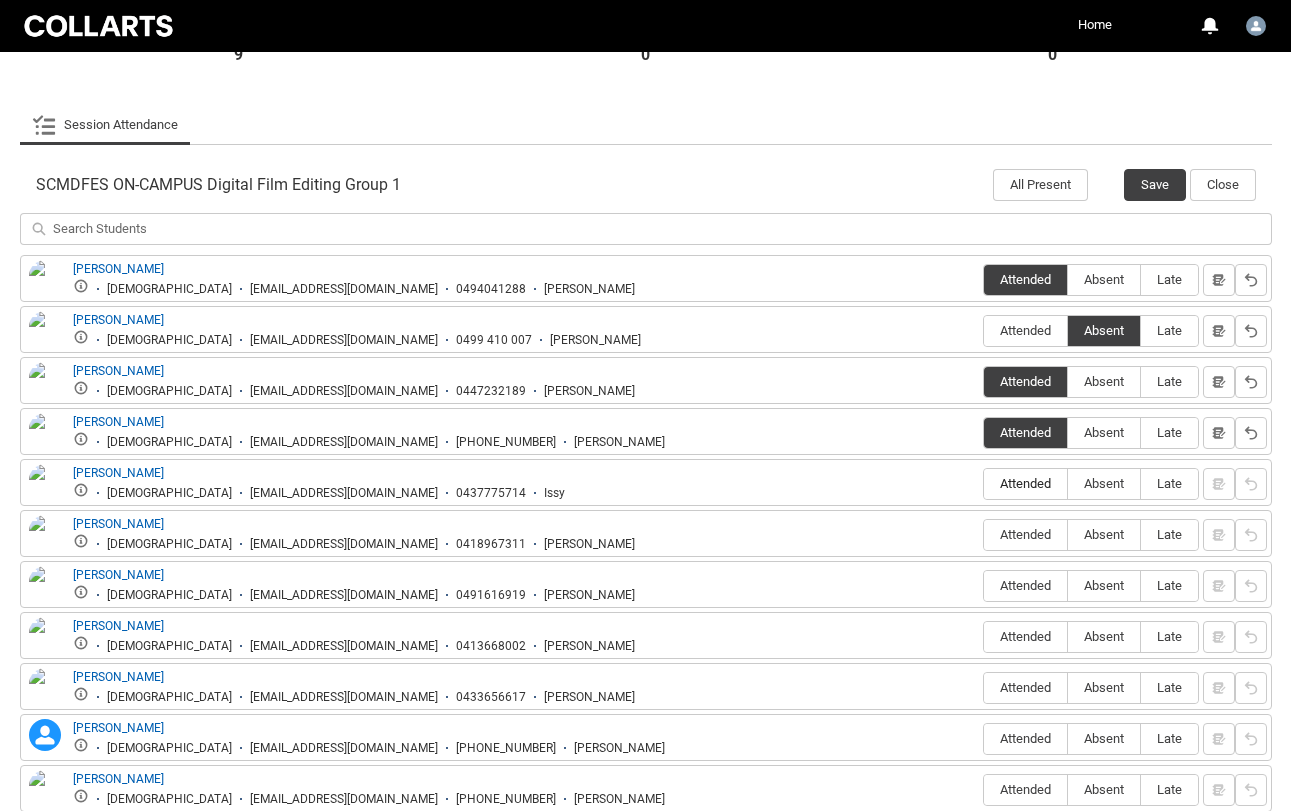 click on "Attended" at bounding box center (1025, 483) 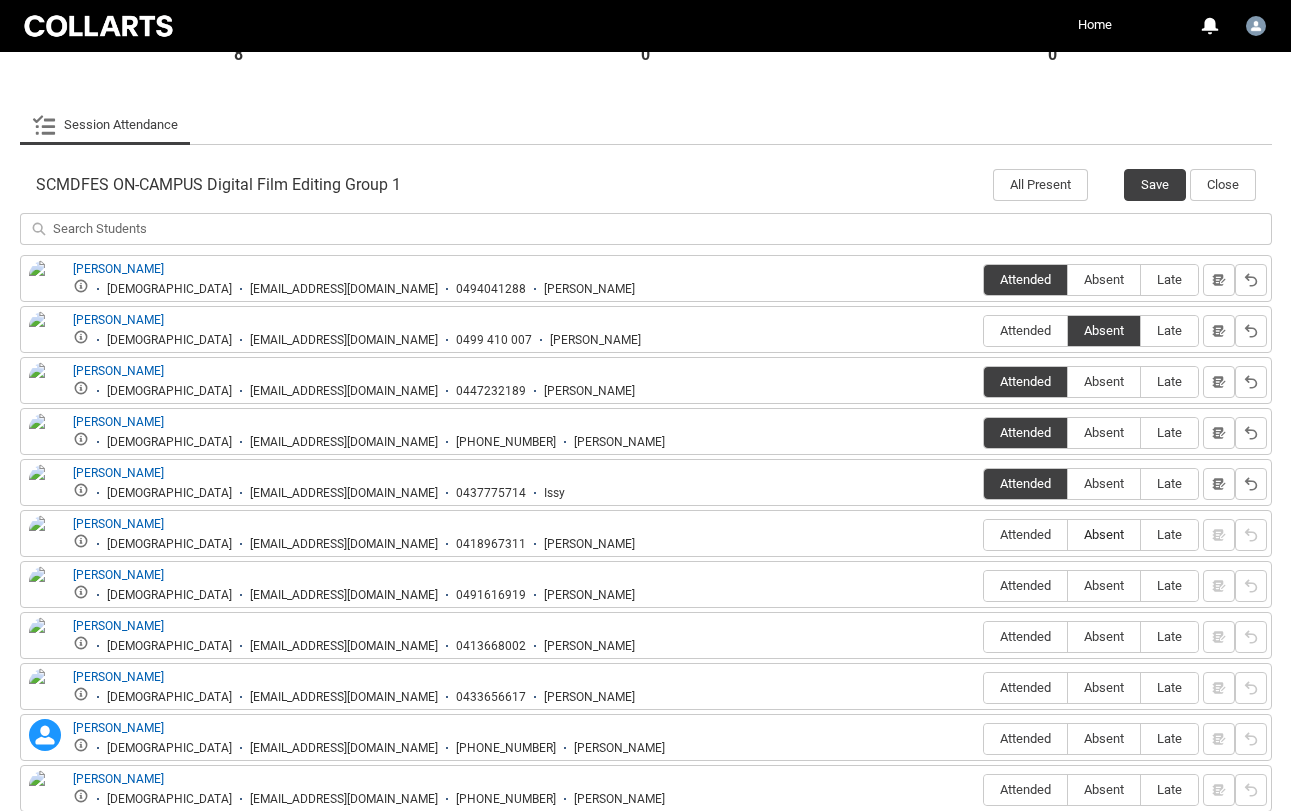 click on "Absent" at bounding box center [1104, 534] 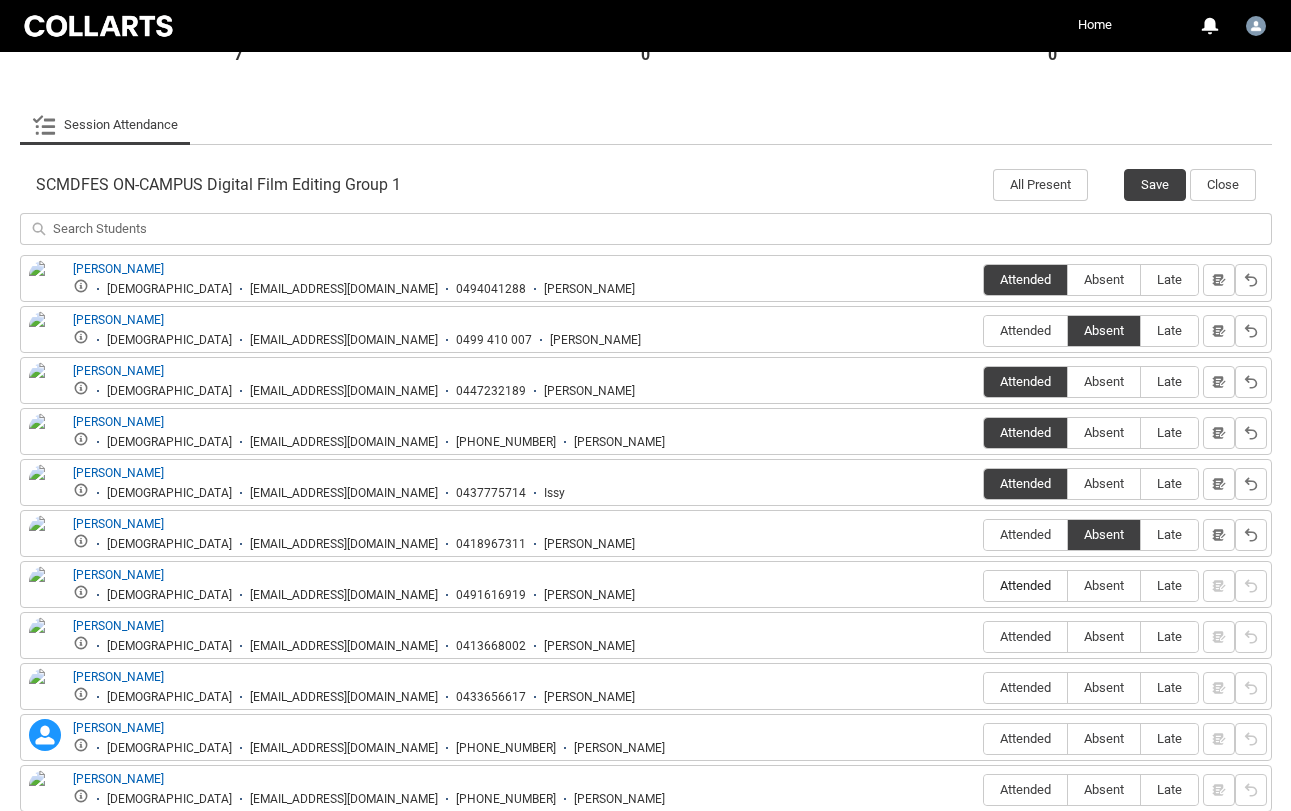click on "Attended" at bounding box center [1025, 585] 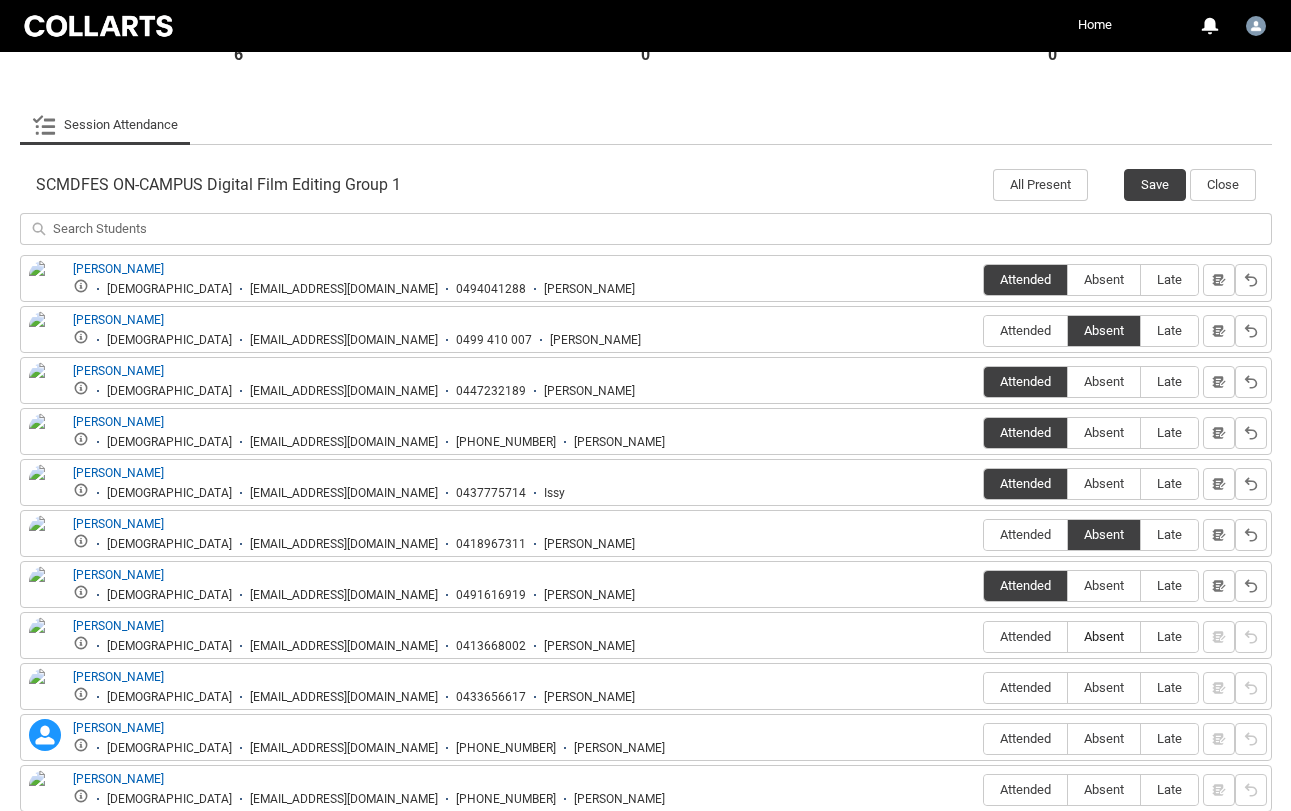 click on "Absent" at bounding box center (1104, 636) 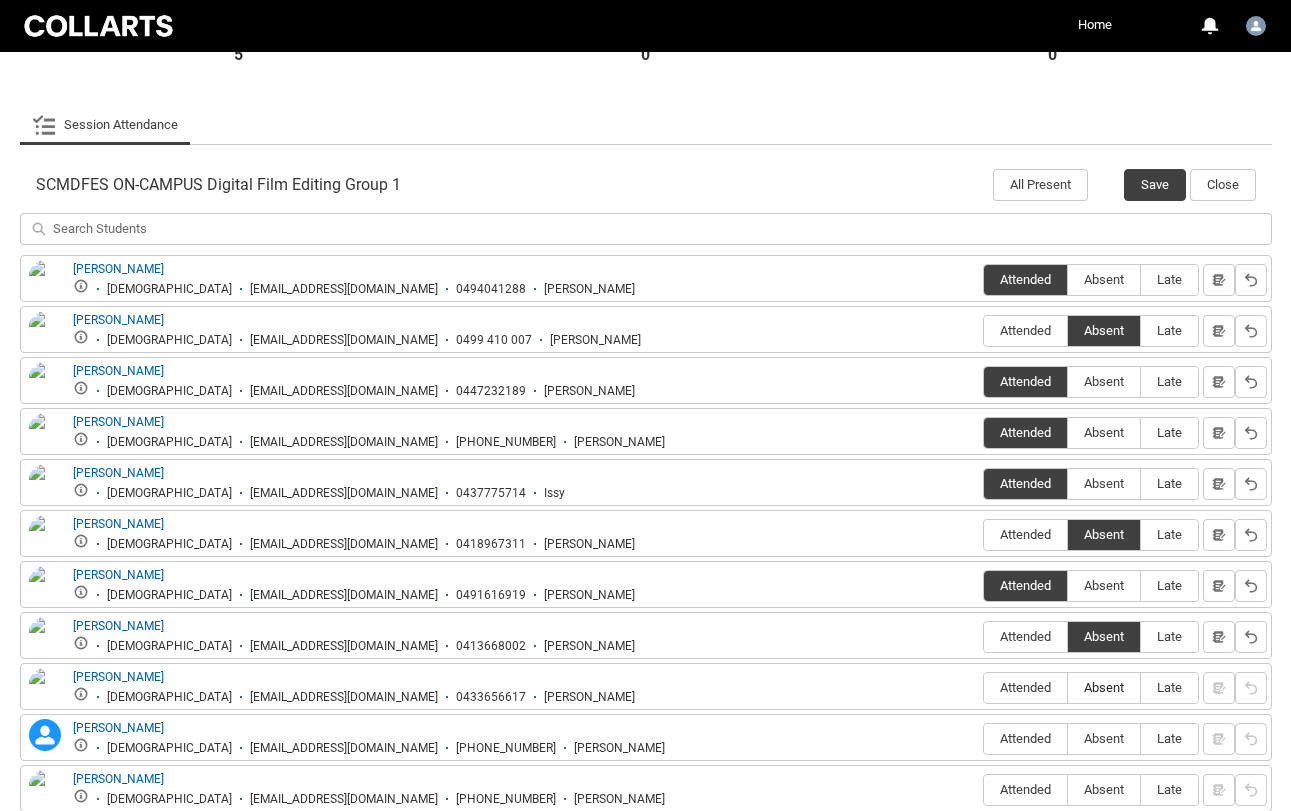 click on "Absent" at bounding box center [1104, 687] 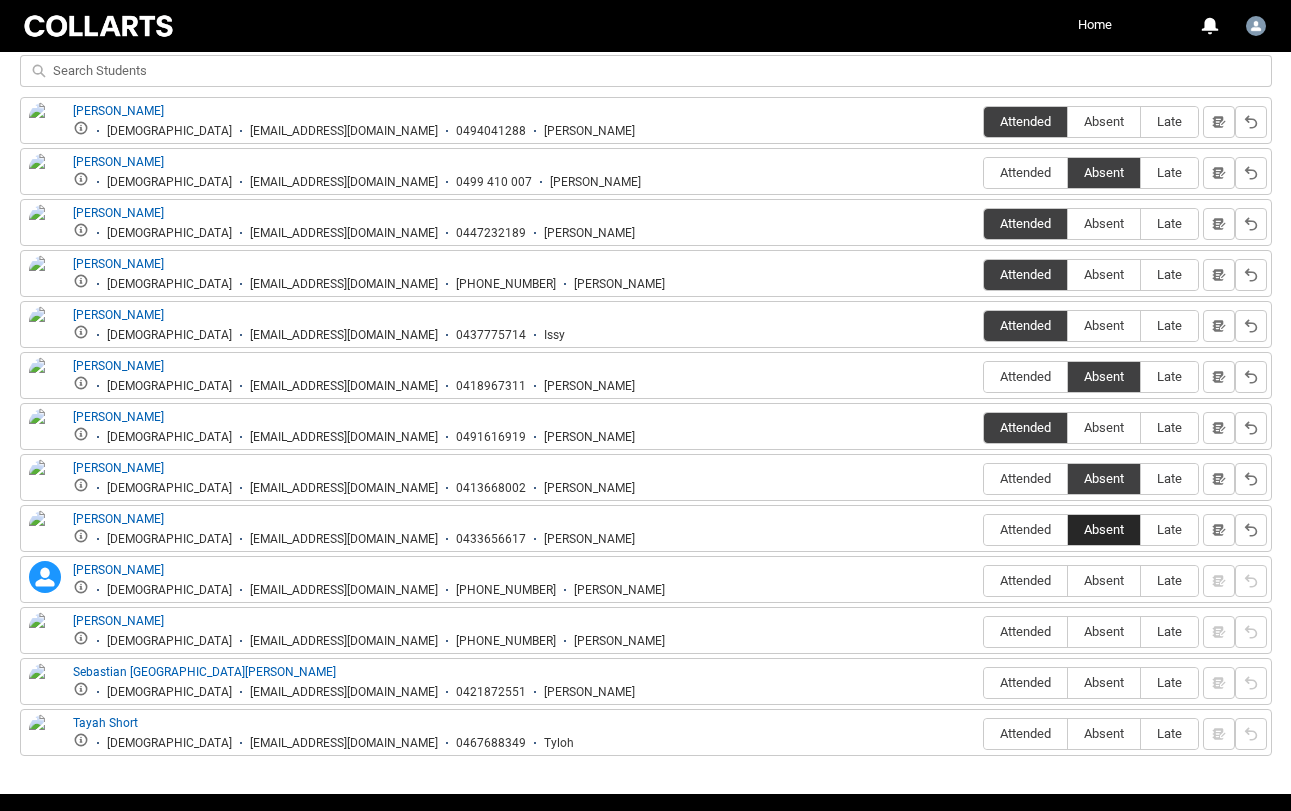 scroll, scrollTop: 714, scrollLeft: 0, axis: vertical 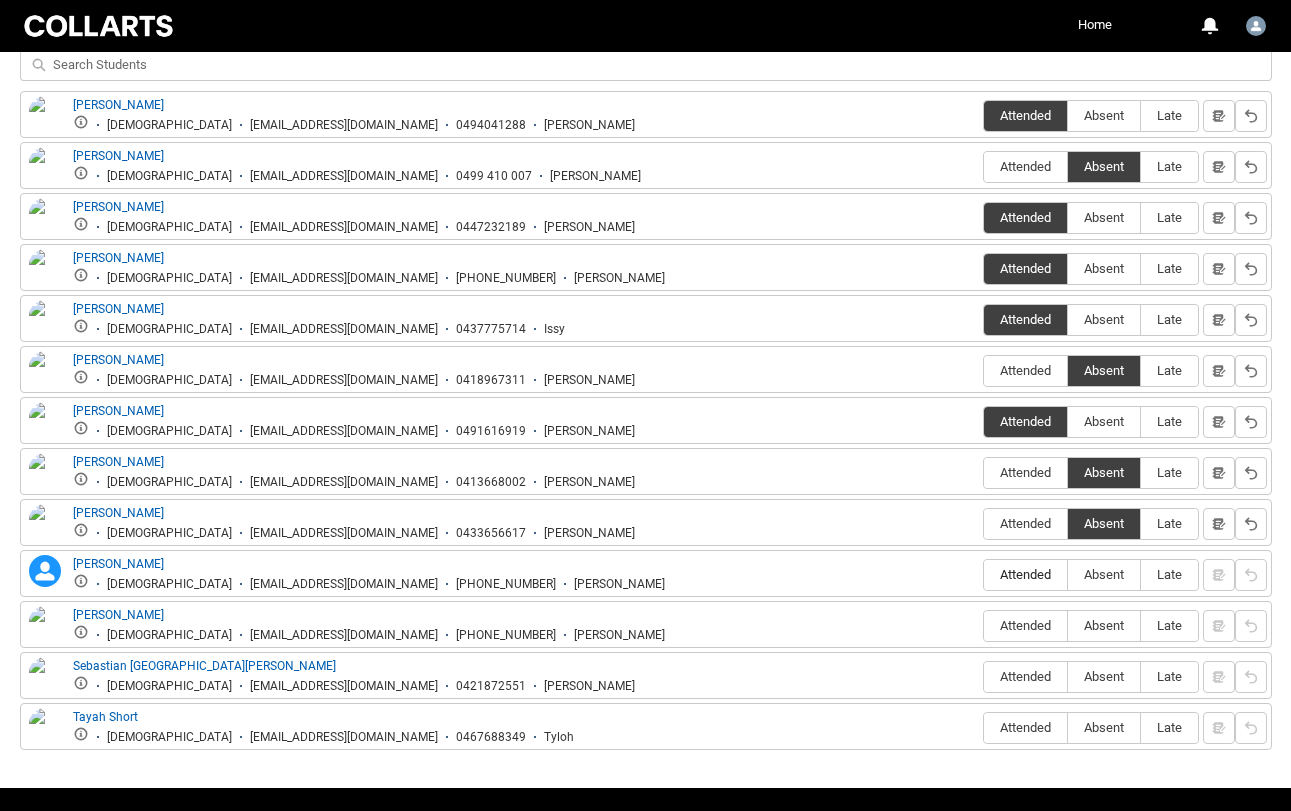 click on "Attended" at bounding box center [1025, 574] 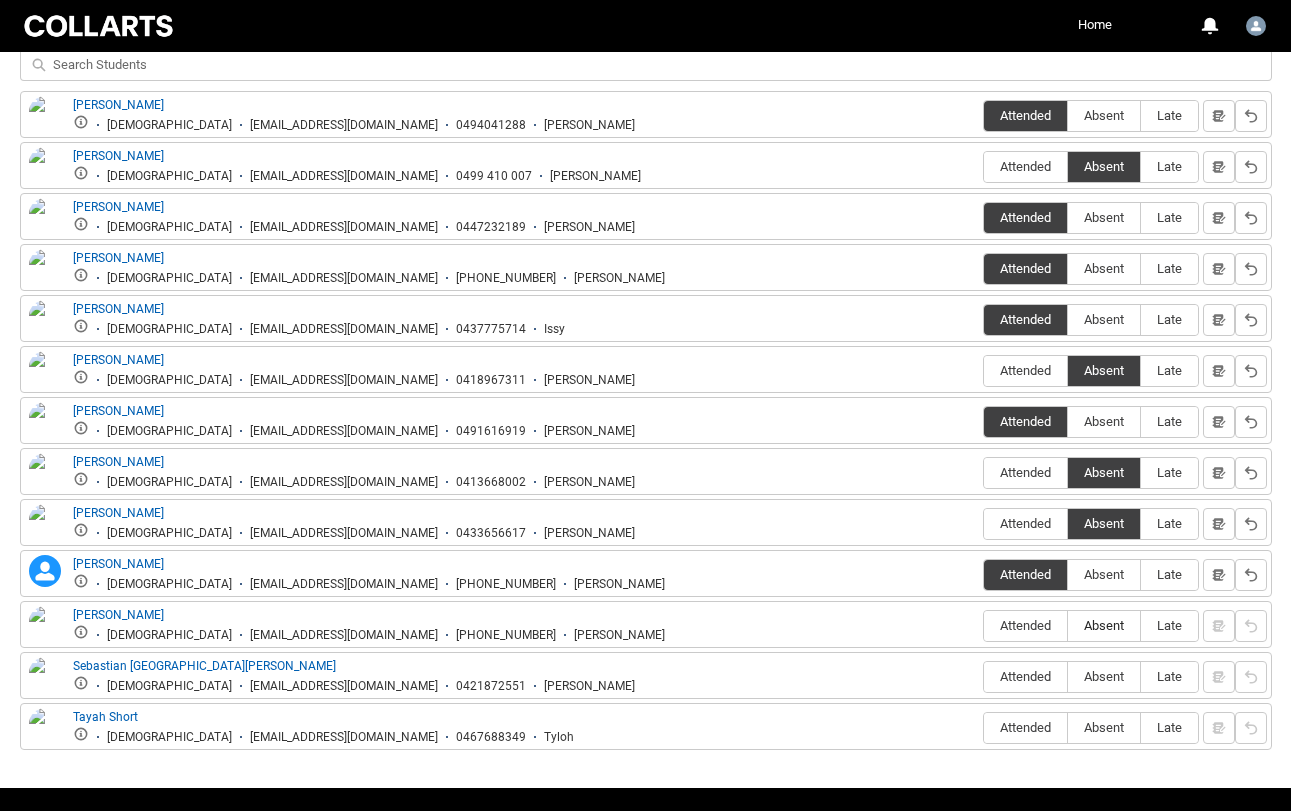 click on "Absent" at bounding box center (1104, 625) 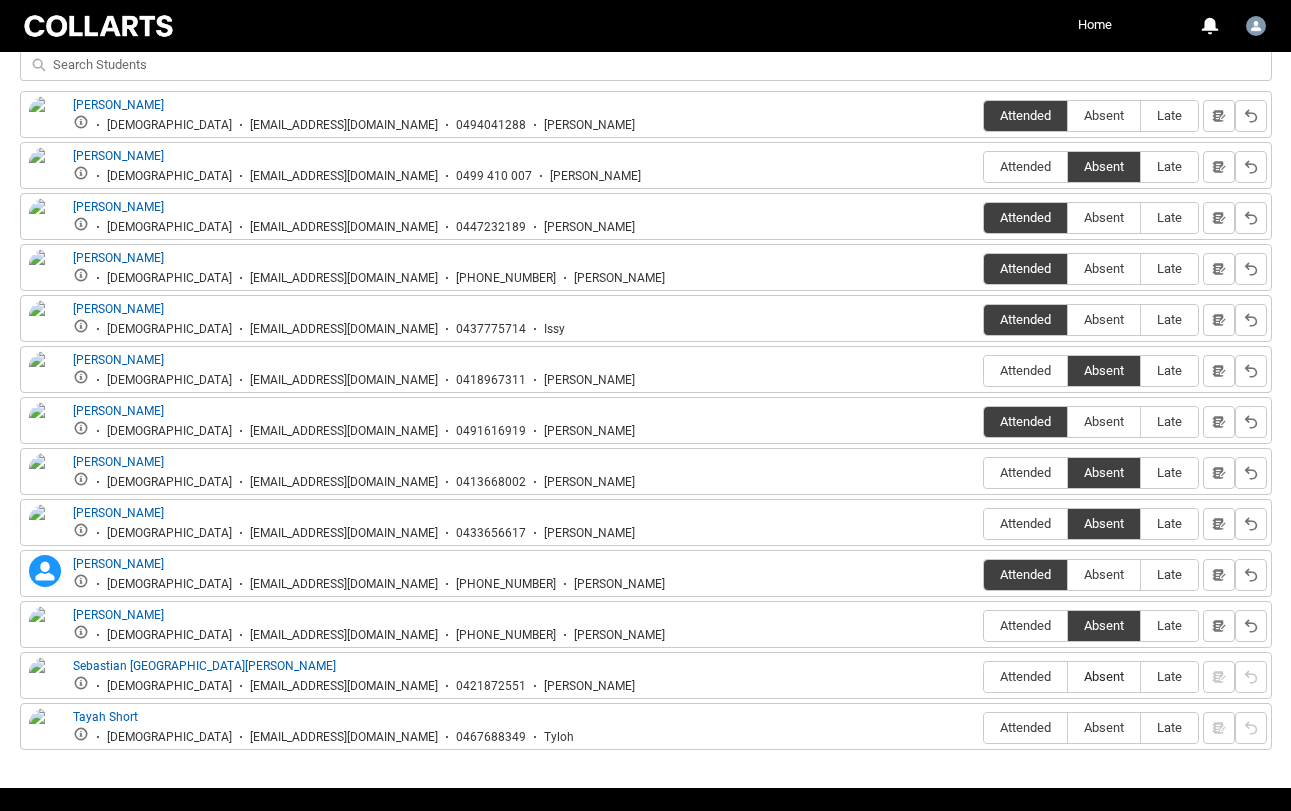 click on "Absent" at bounding box center [1104, 676] 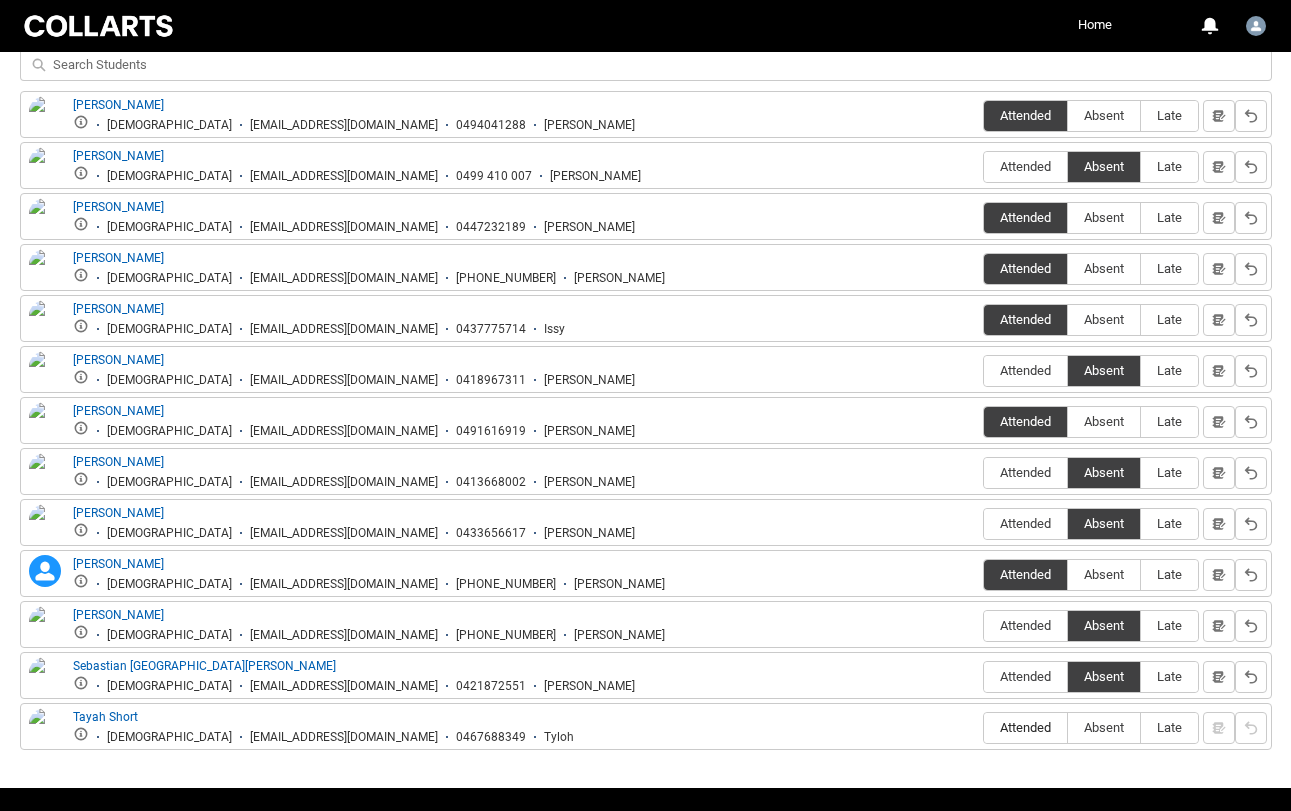 click on "Attended" at bounding box center [1025, 727] 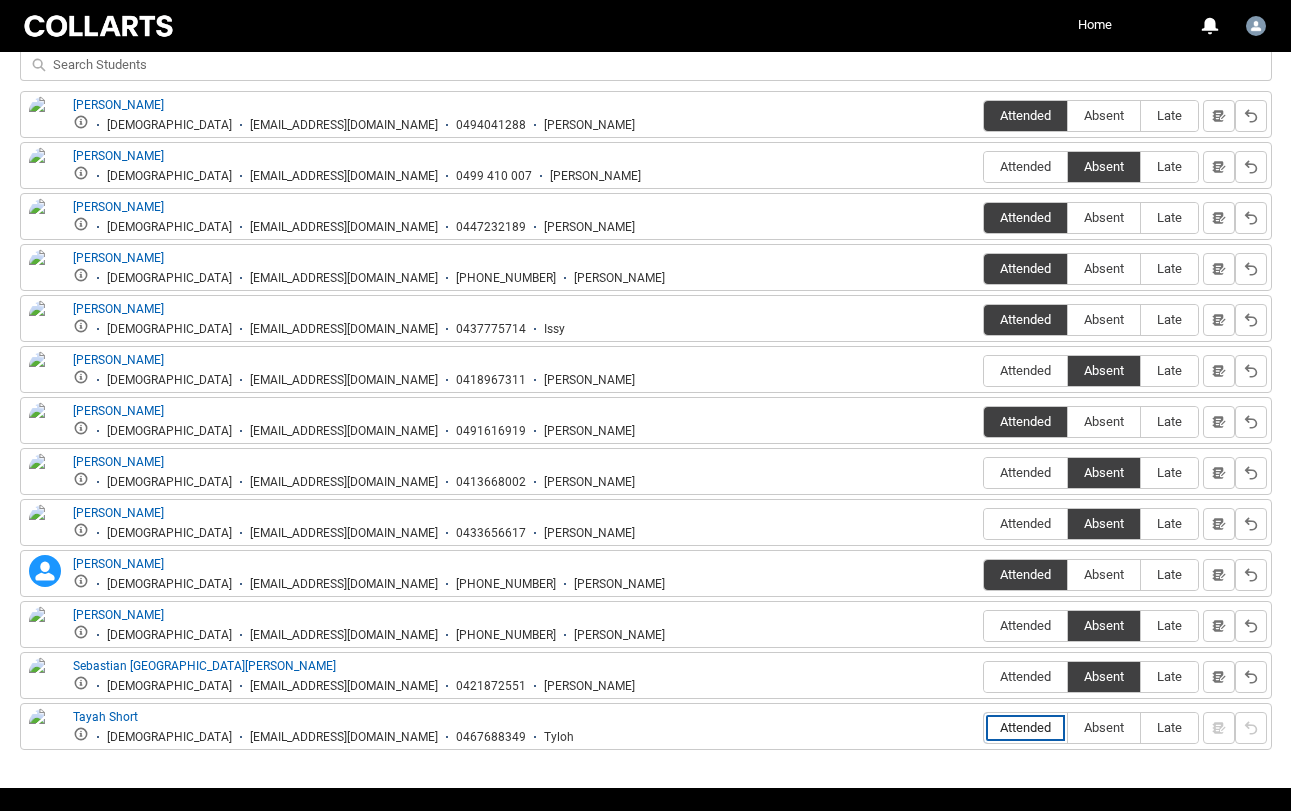 click on "Attended" at bounding box center [983, 727] 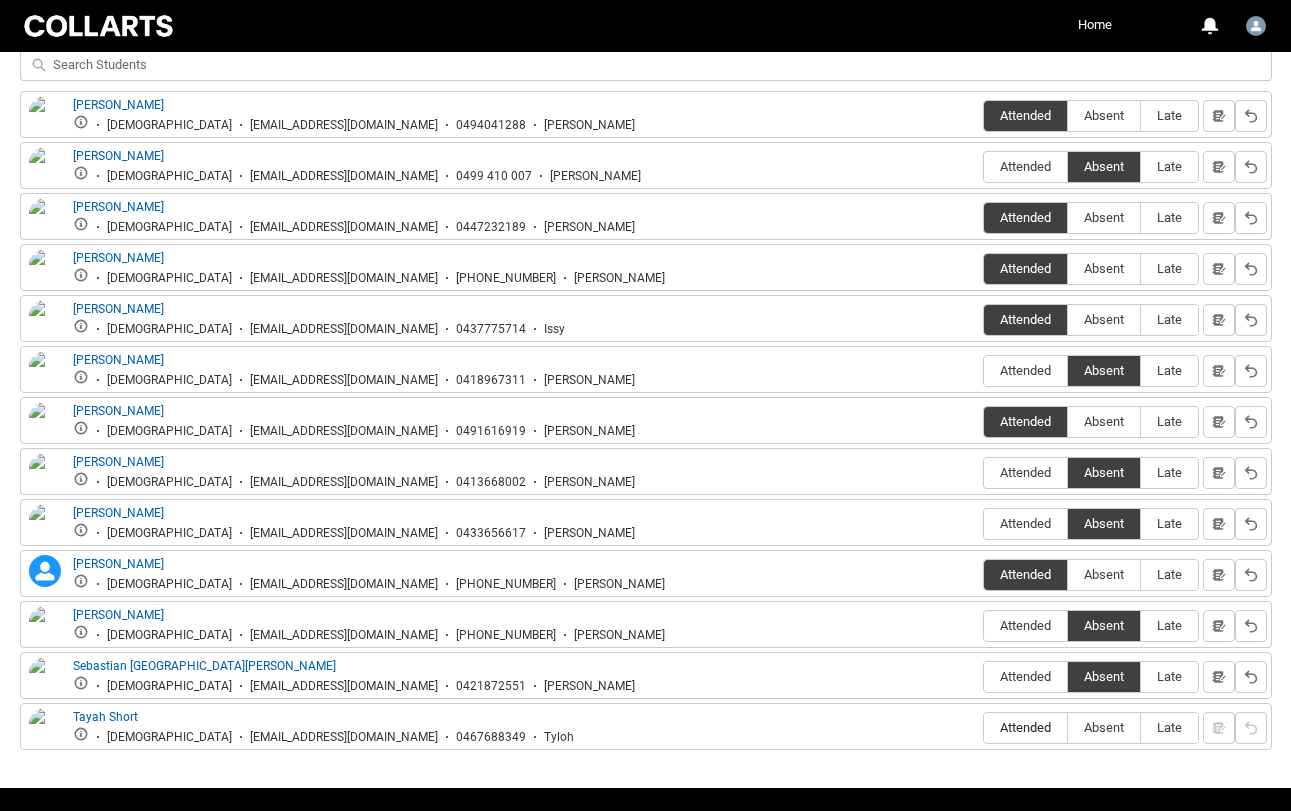 type on "Attended" 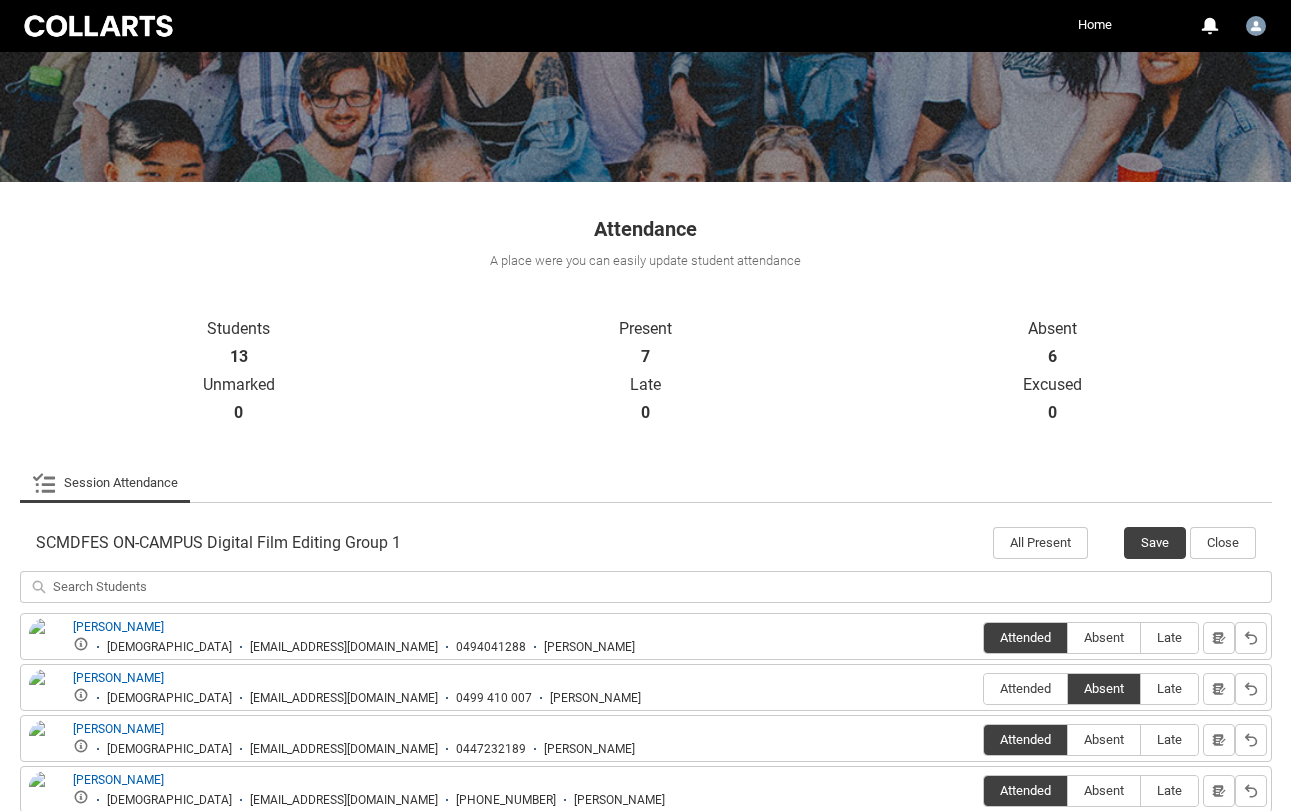 scroll, scrollTop: 188, scrollLeft: 0, axis: vertical 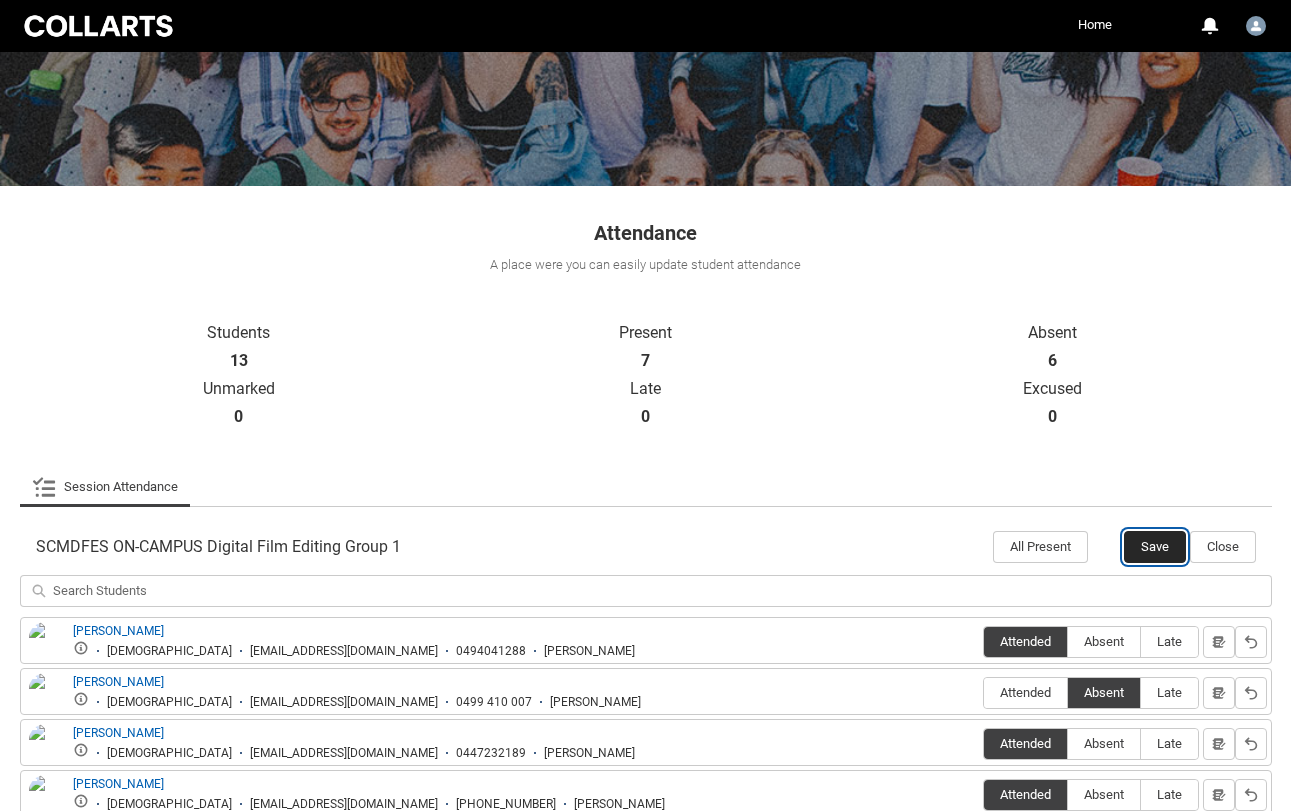 click on "Save" at bounding box center [1155, 547] 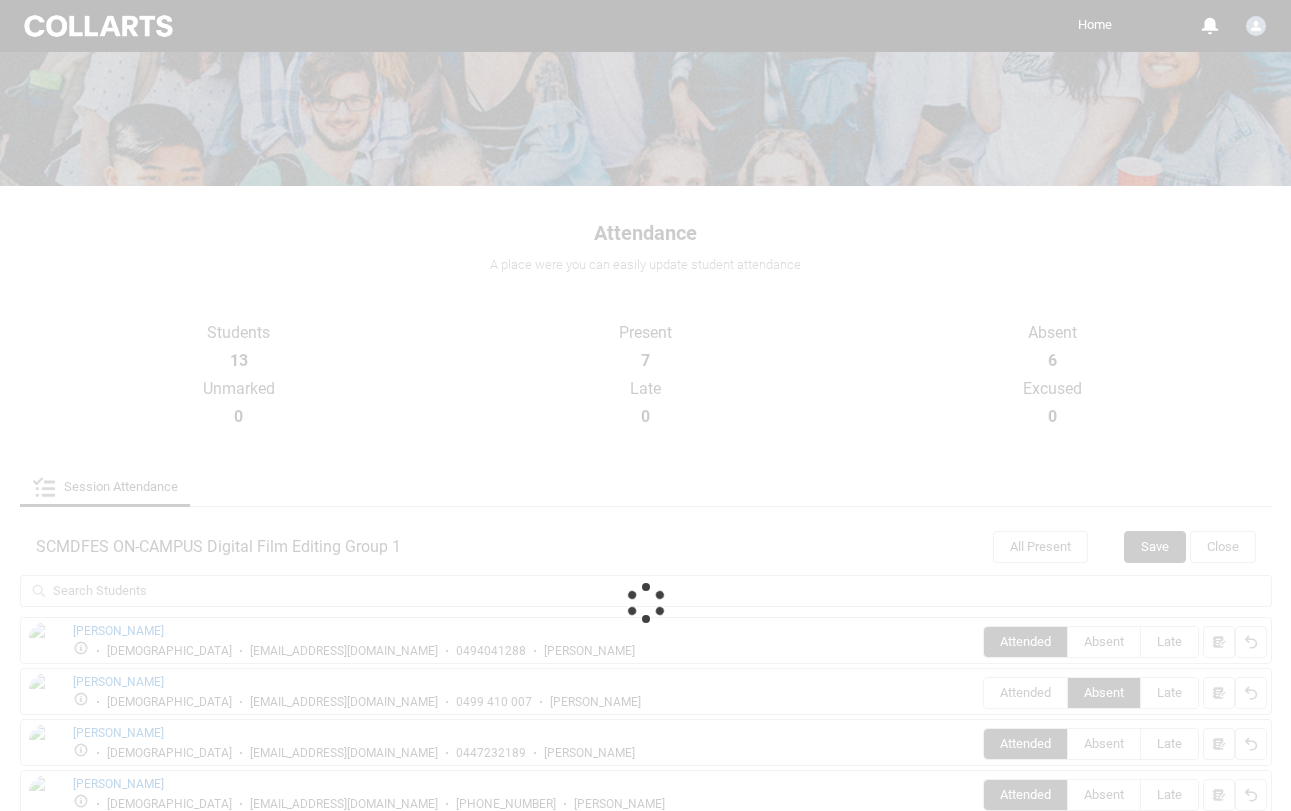 scroll, scrollTop: 0, scrollLeft: 0, axis: both 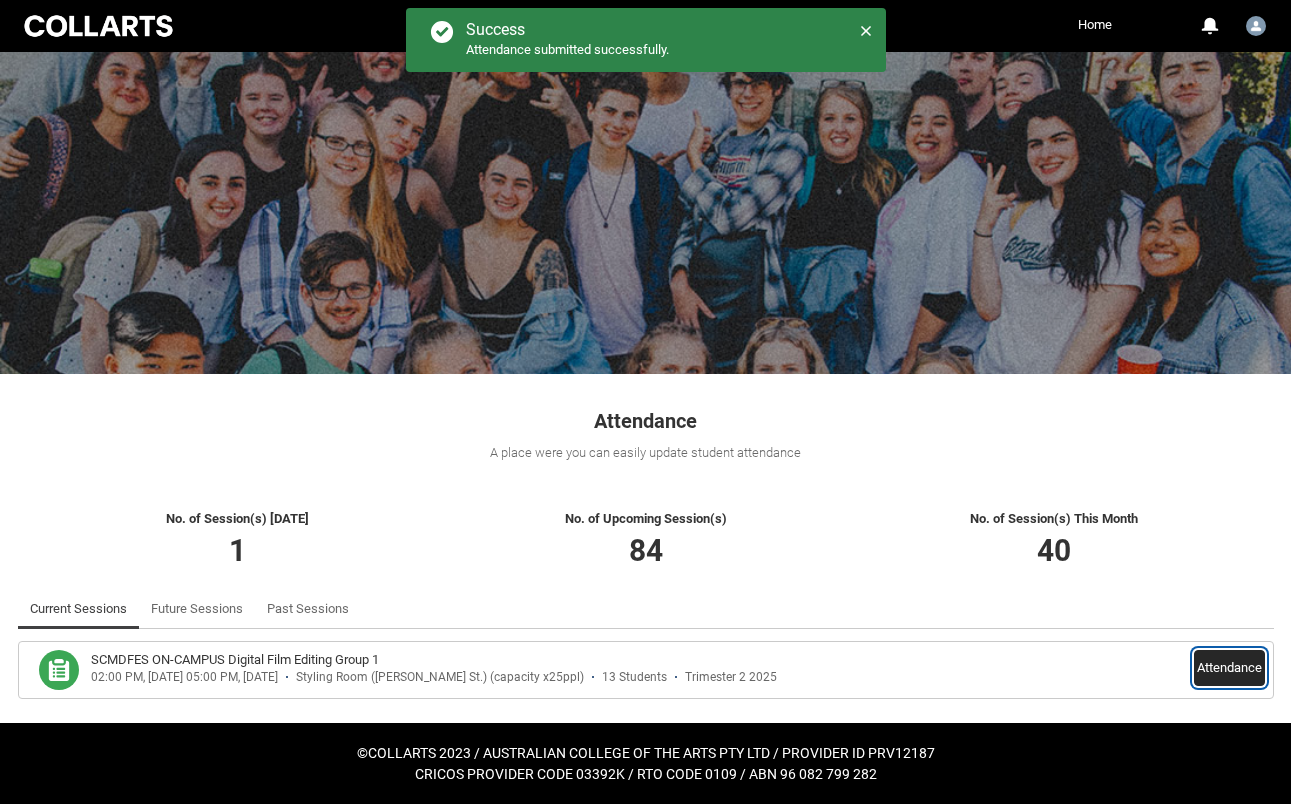 click on "Attendance" at bounding box center [1229, 668] 